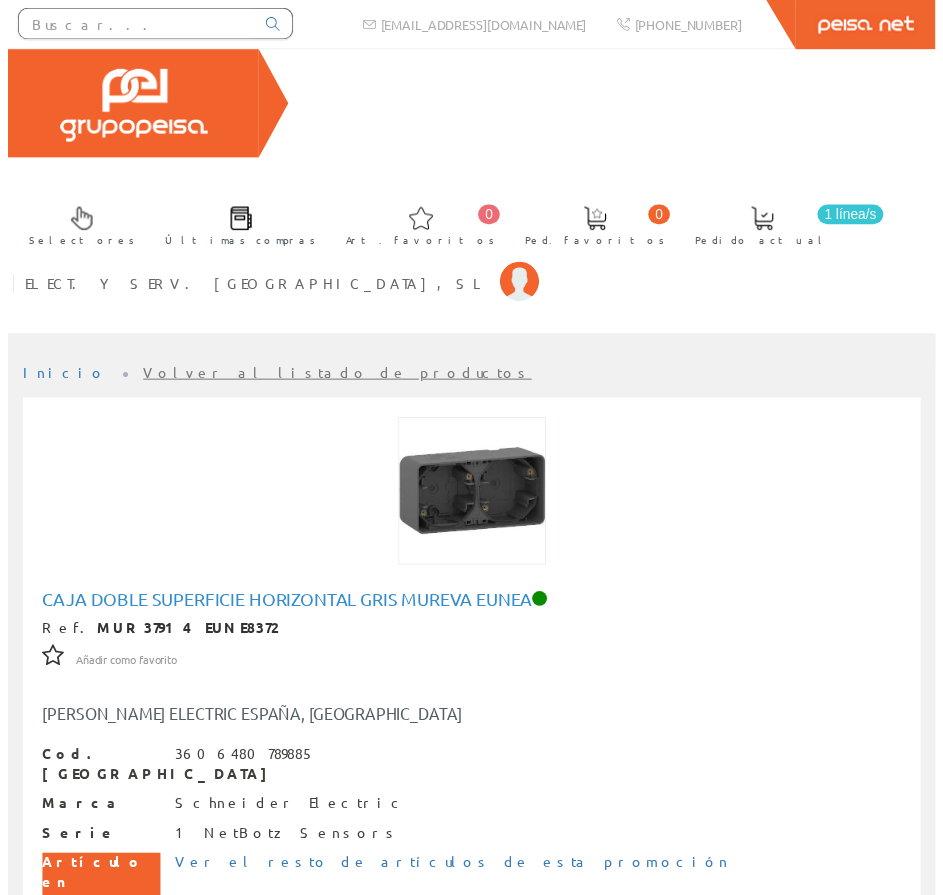 scroll, scrollTop: 0, scrollLeft: 0, axis: both 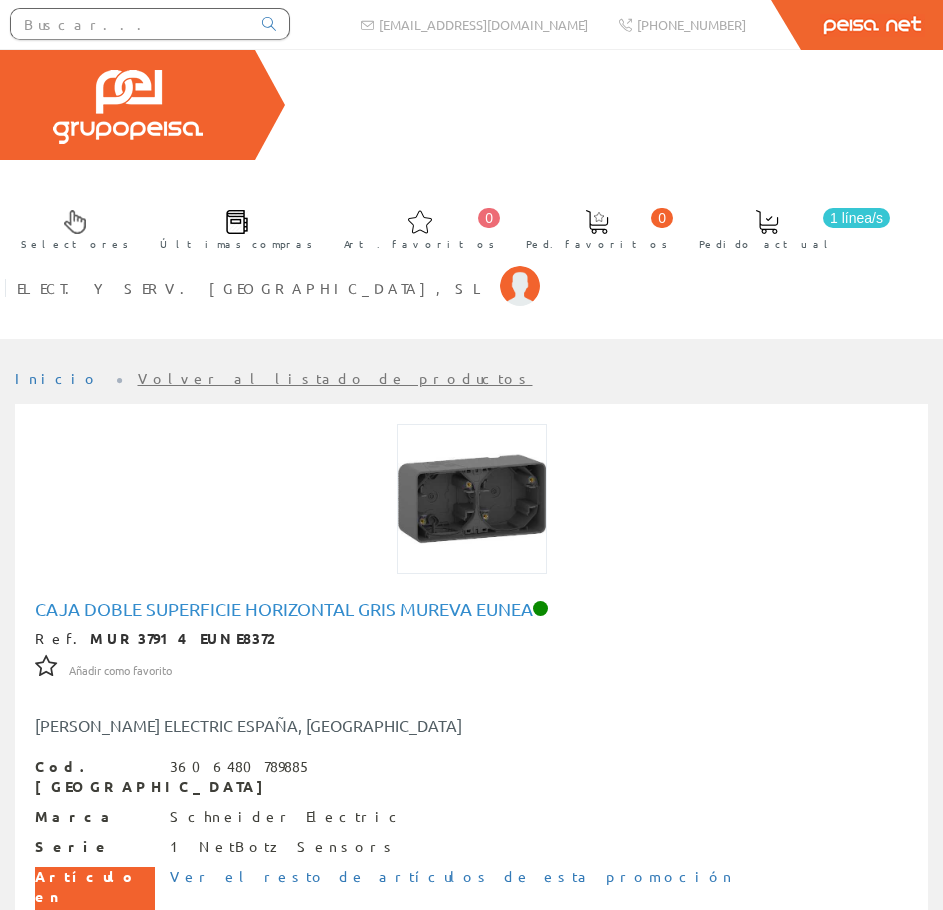 click at bounding box center [130, 24] 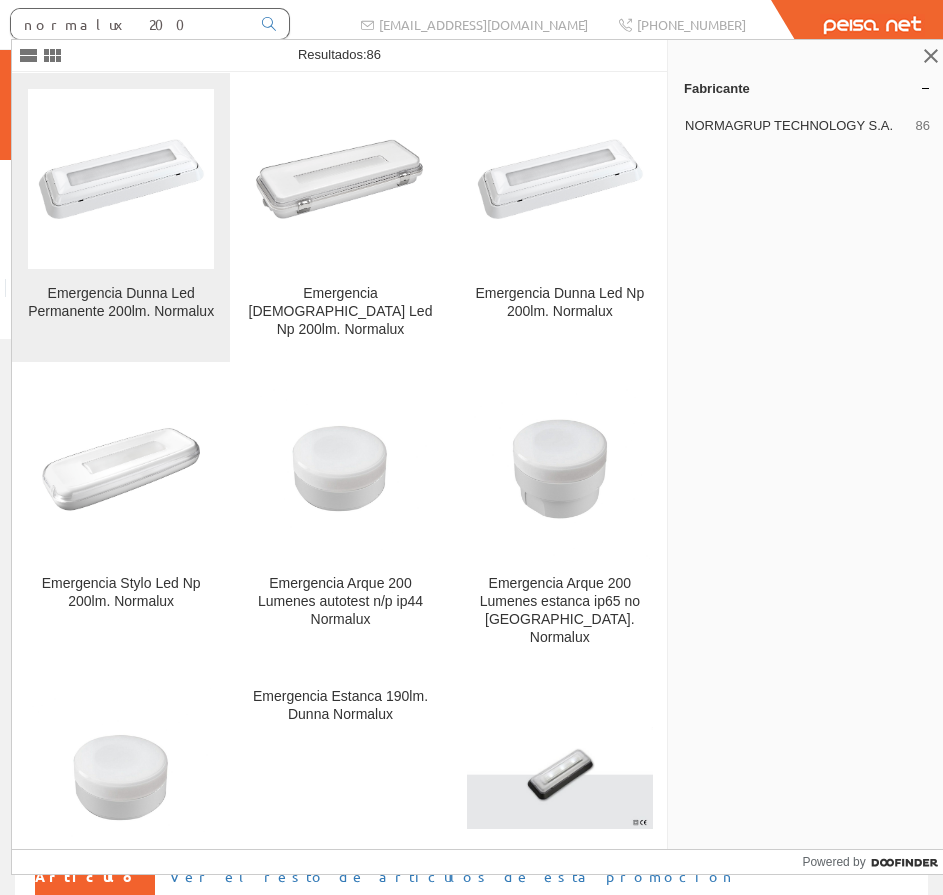 type on "normalux 200" 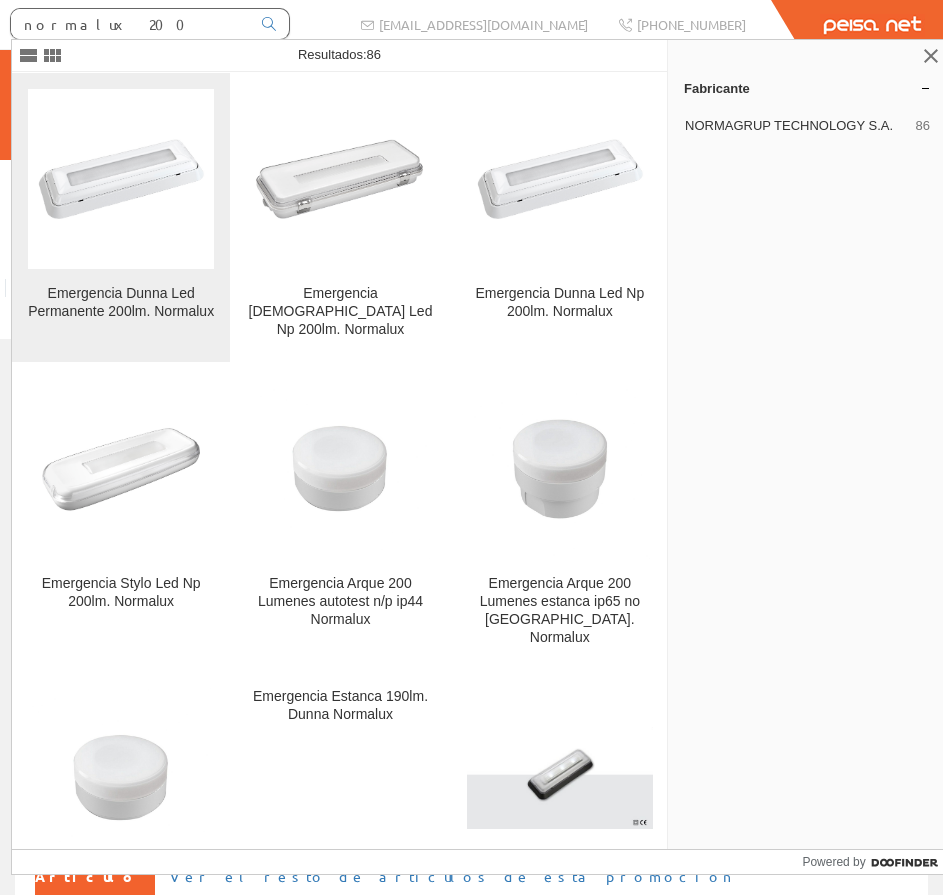 click at bounding box center (121, 178) 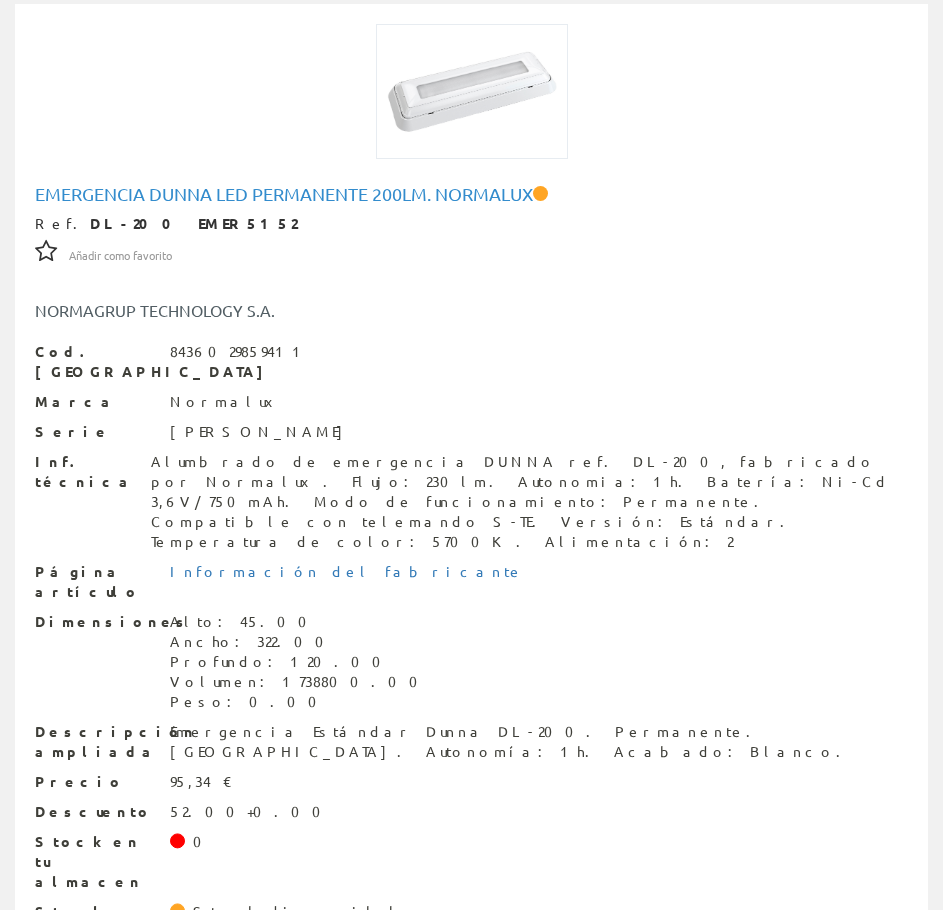 scroll, scrollTop: 0, scrollLeft: 0, axis: both 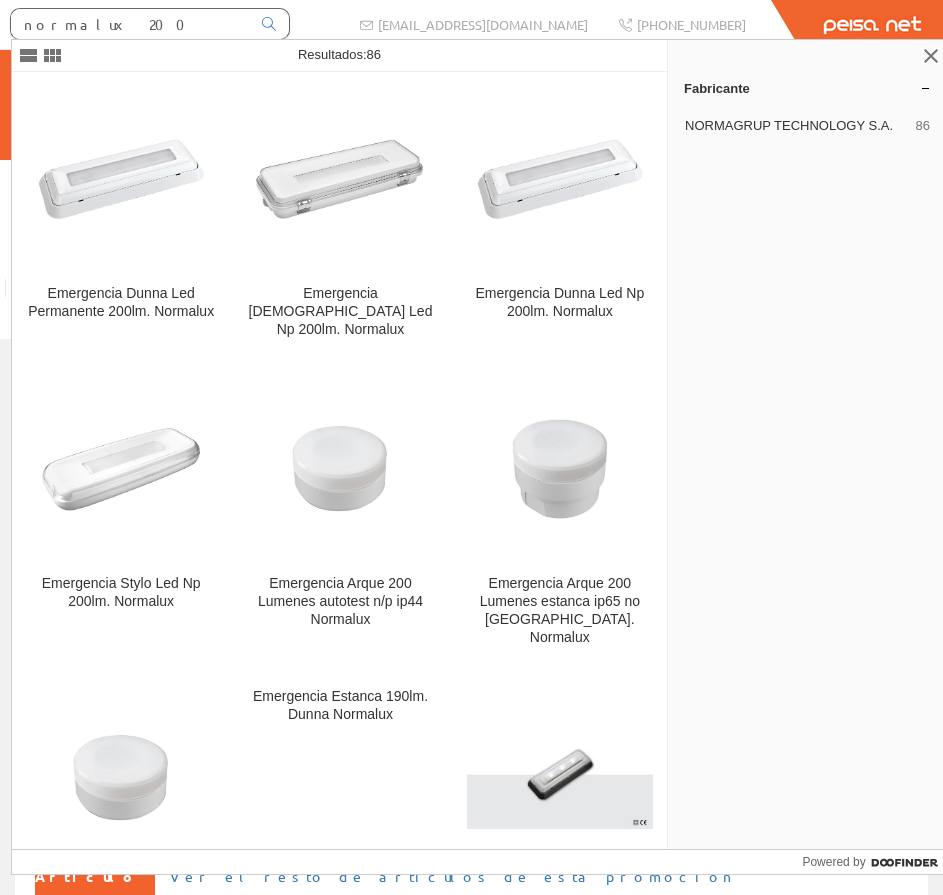 click on "normalux 200" at bounding box center [130, 24] 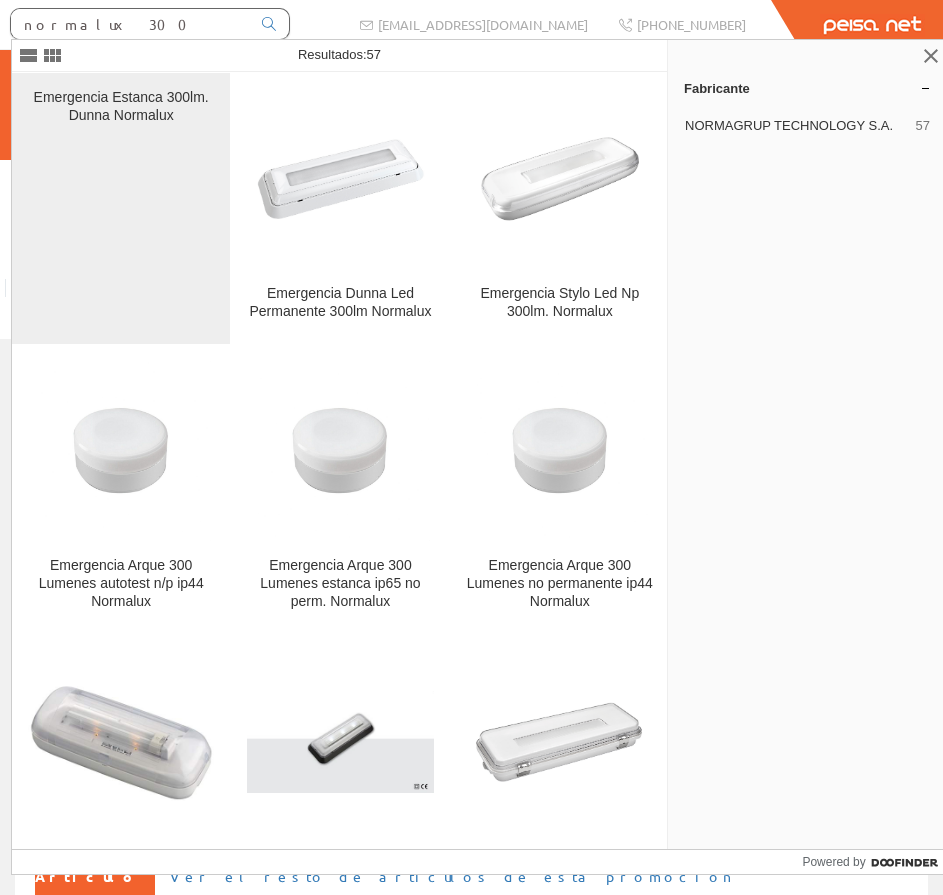 type on "normalux 300" 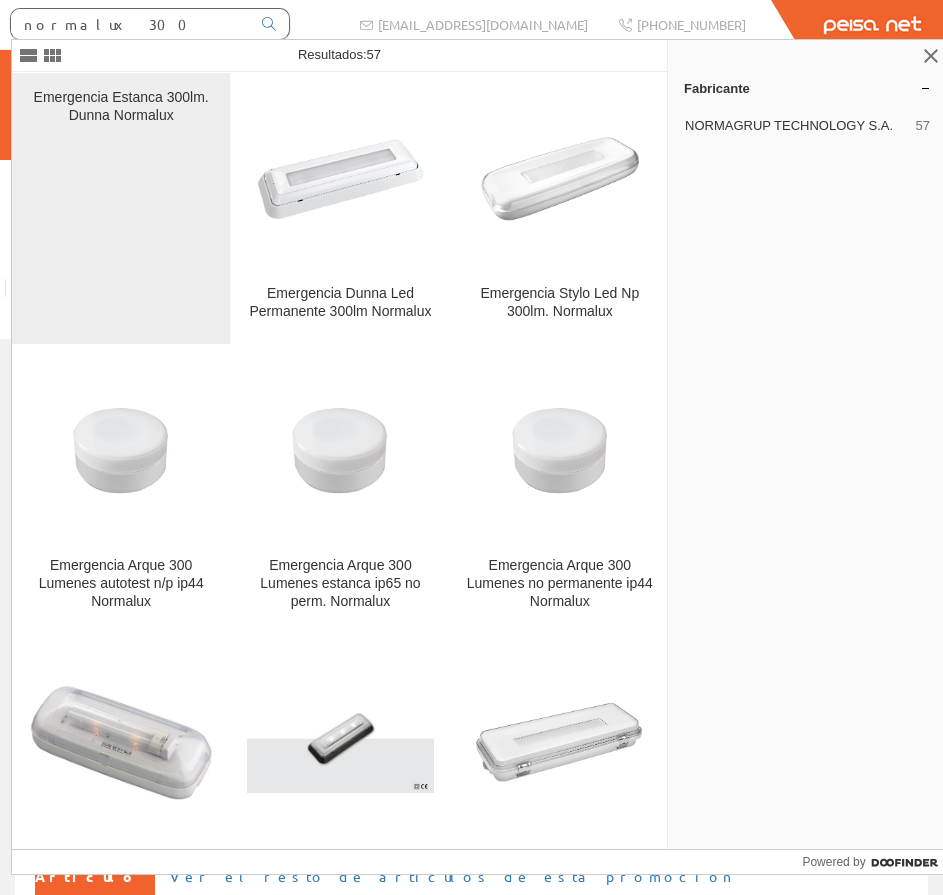click on "Emergencia Estanca 300lm. Dunna Normalux" at bounding box center (121, 208) 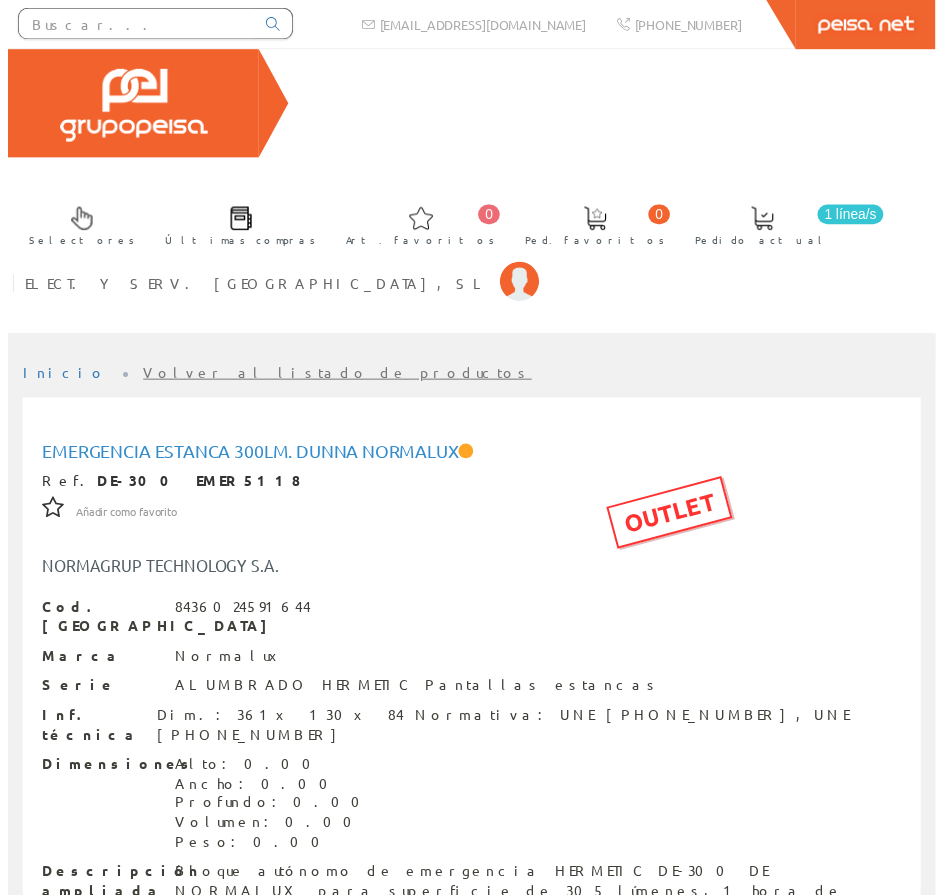 scroll, scrollTop: 0, scrollLeft: 0, axis: both 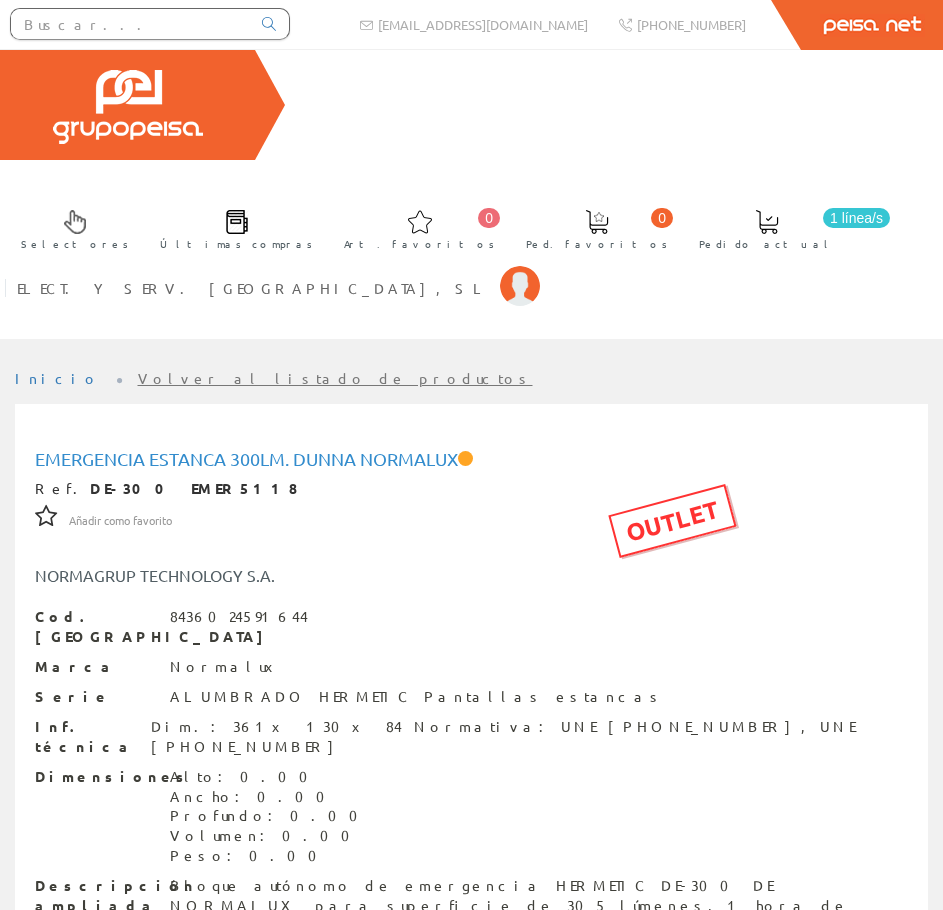 click at bounding box center (130, 24) 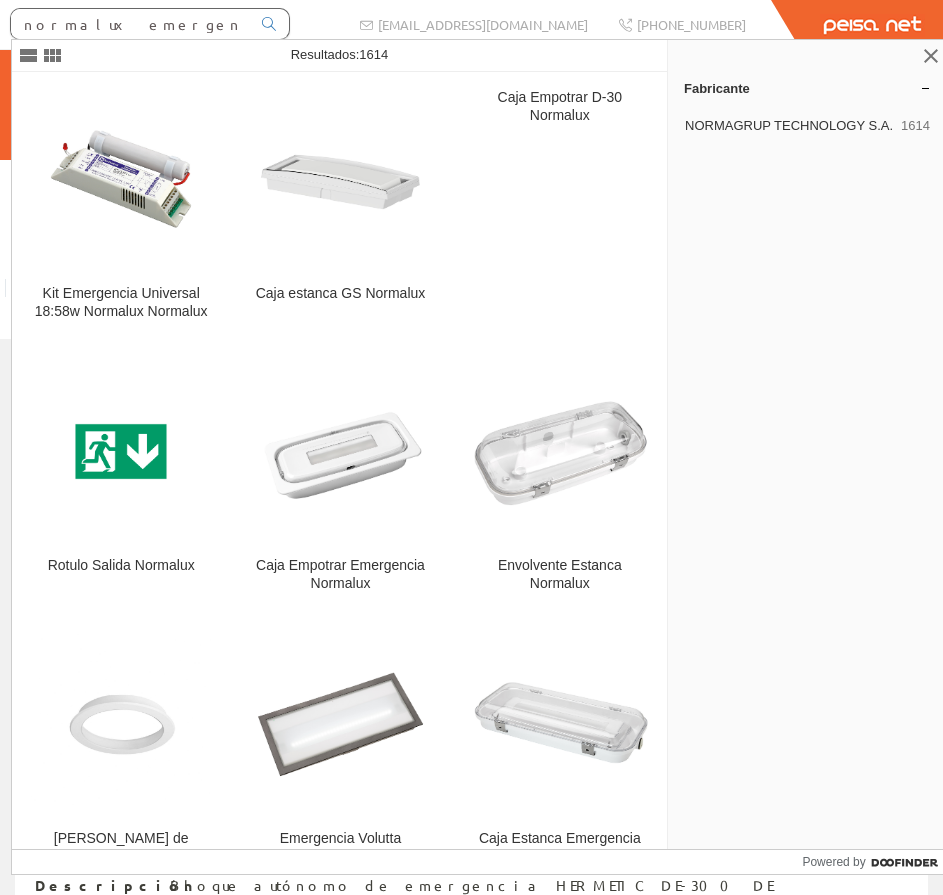 type on "normalux emergencial" 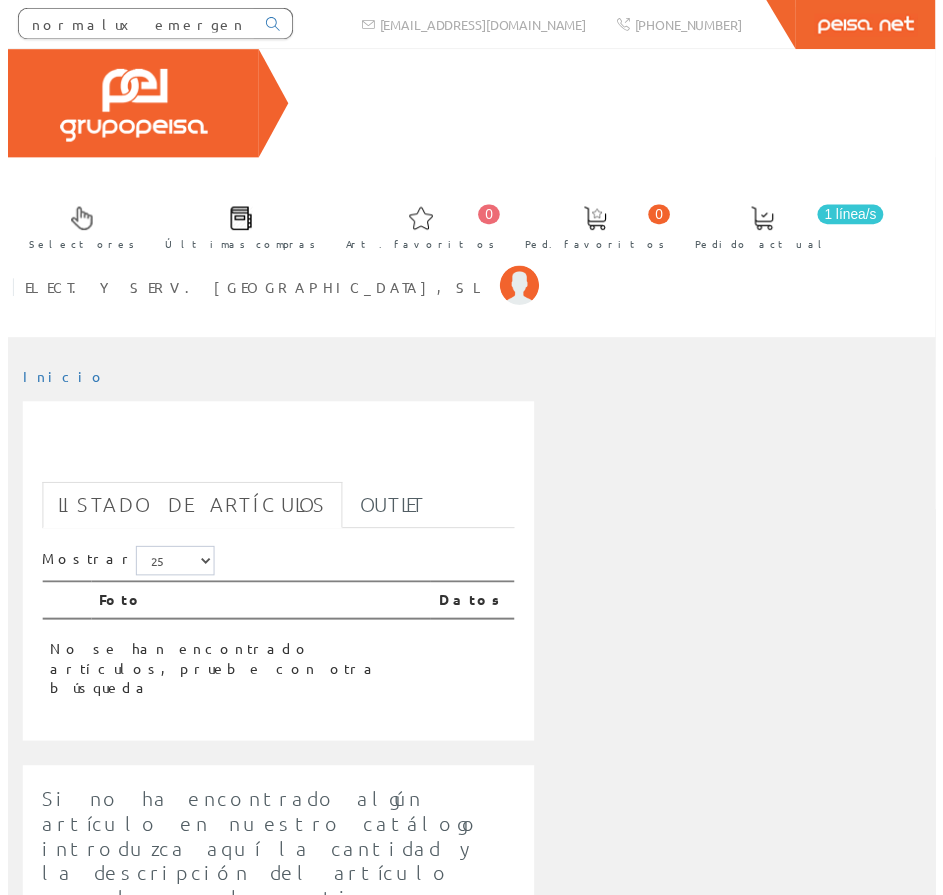 scroll, scrollTop: 0, scrollLeft: 0, axis: both 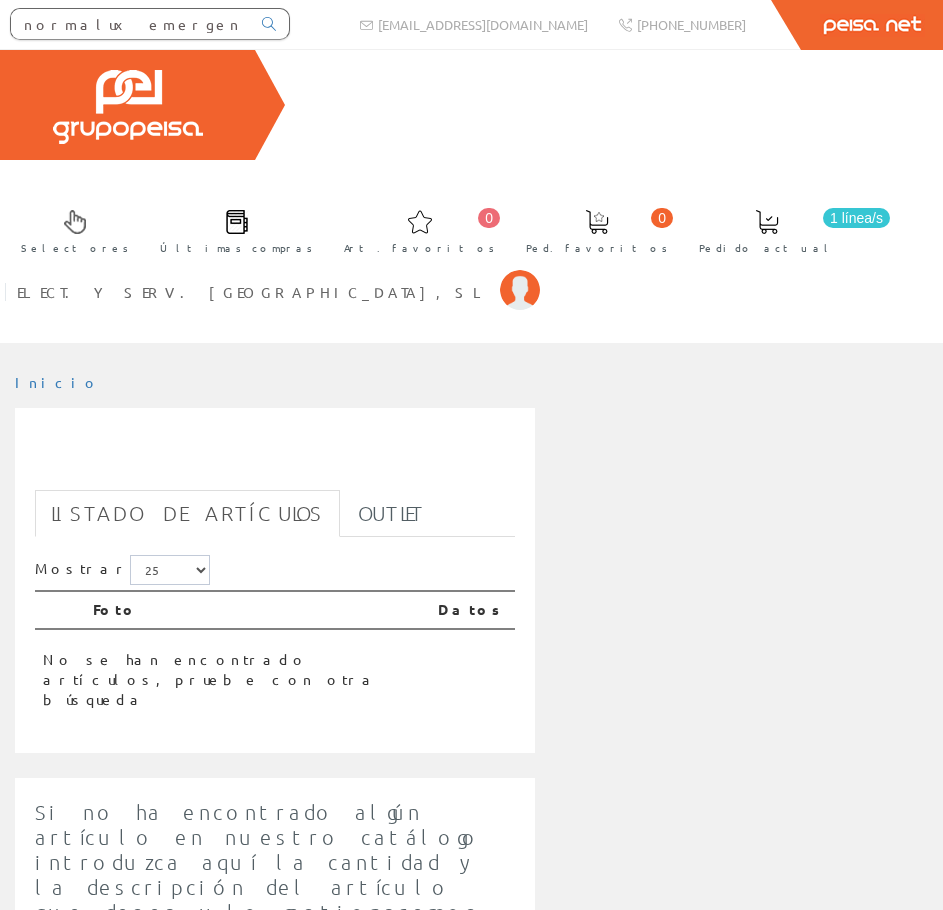 click on "normalux emergencial" at bounding box center (130, 24) 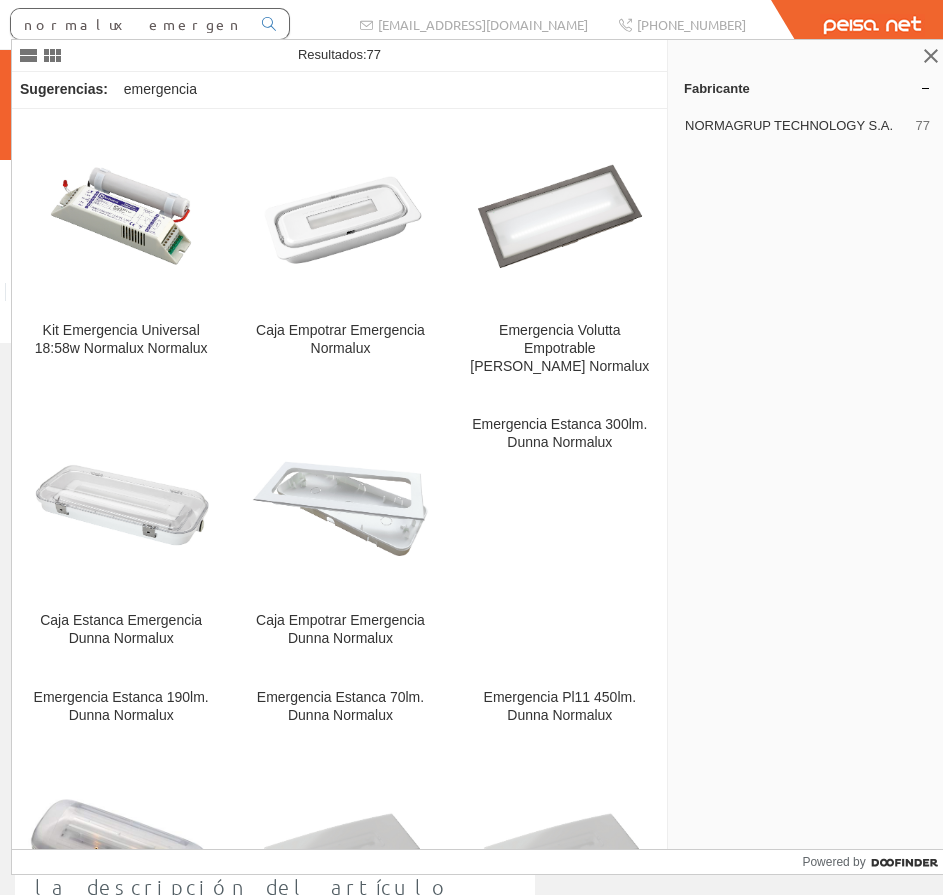 type on "normalux emergencia" 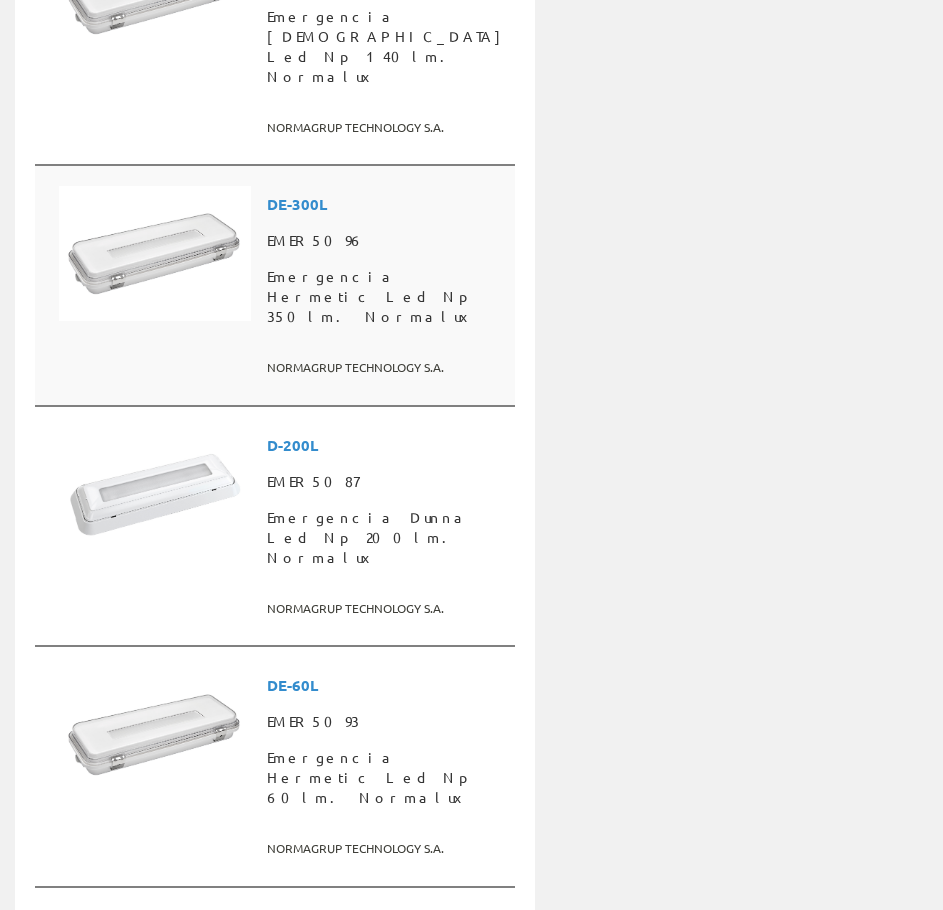scroll, scrollTop: 2200, scrollLeft: 0, axis: vertical 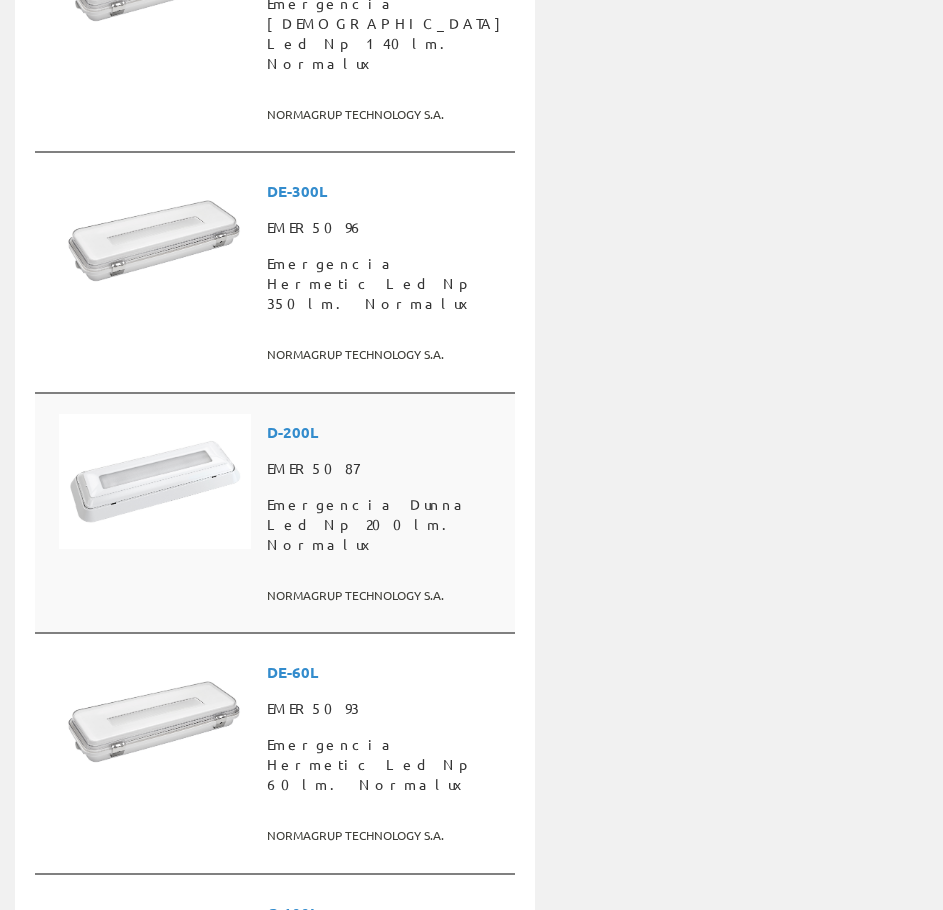 click at bounding box center [155, 513] 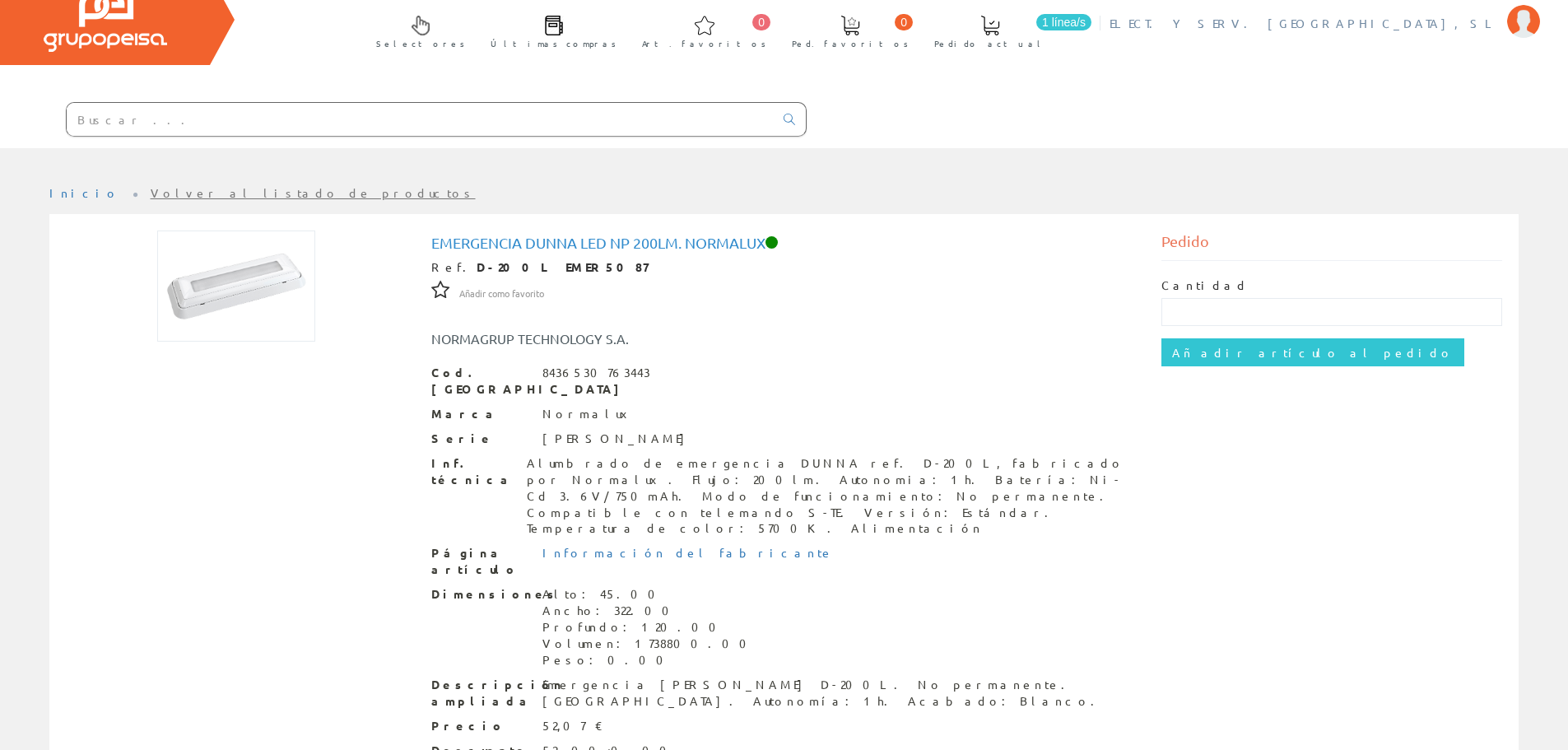 scroll, scrollTop: 0, scrollLeft: 0, axis: both 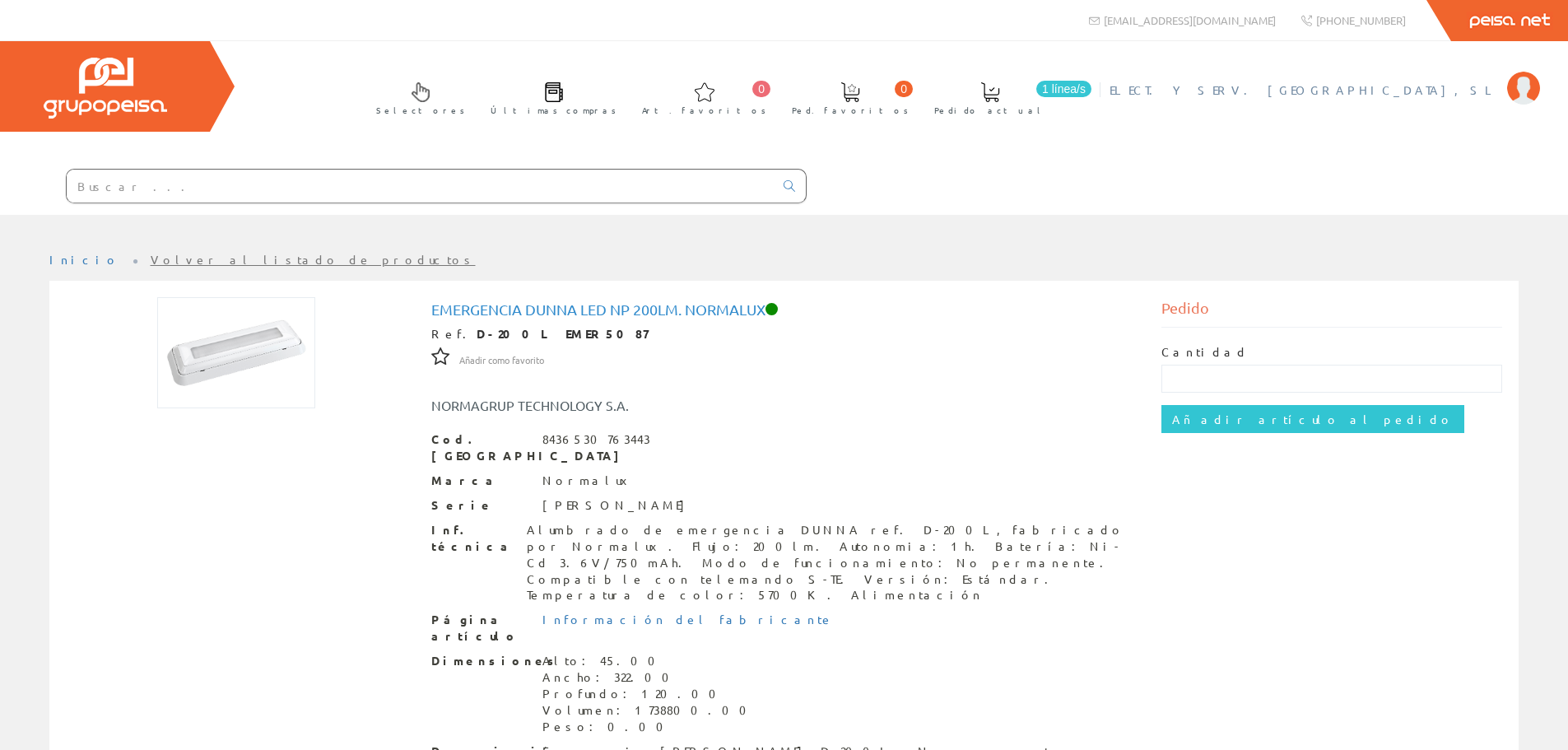 click on "ELECT. Y SERV. BERDUN, SL" at bounding box center (1304, 90) 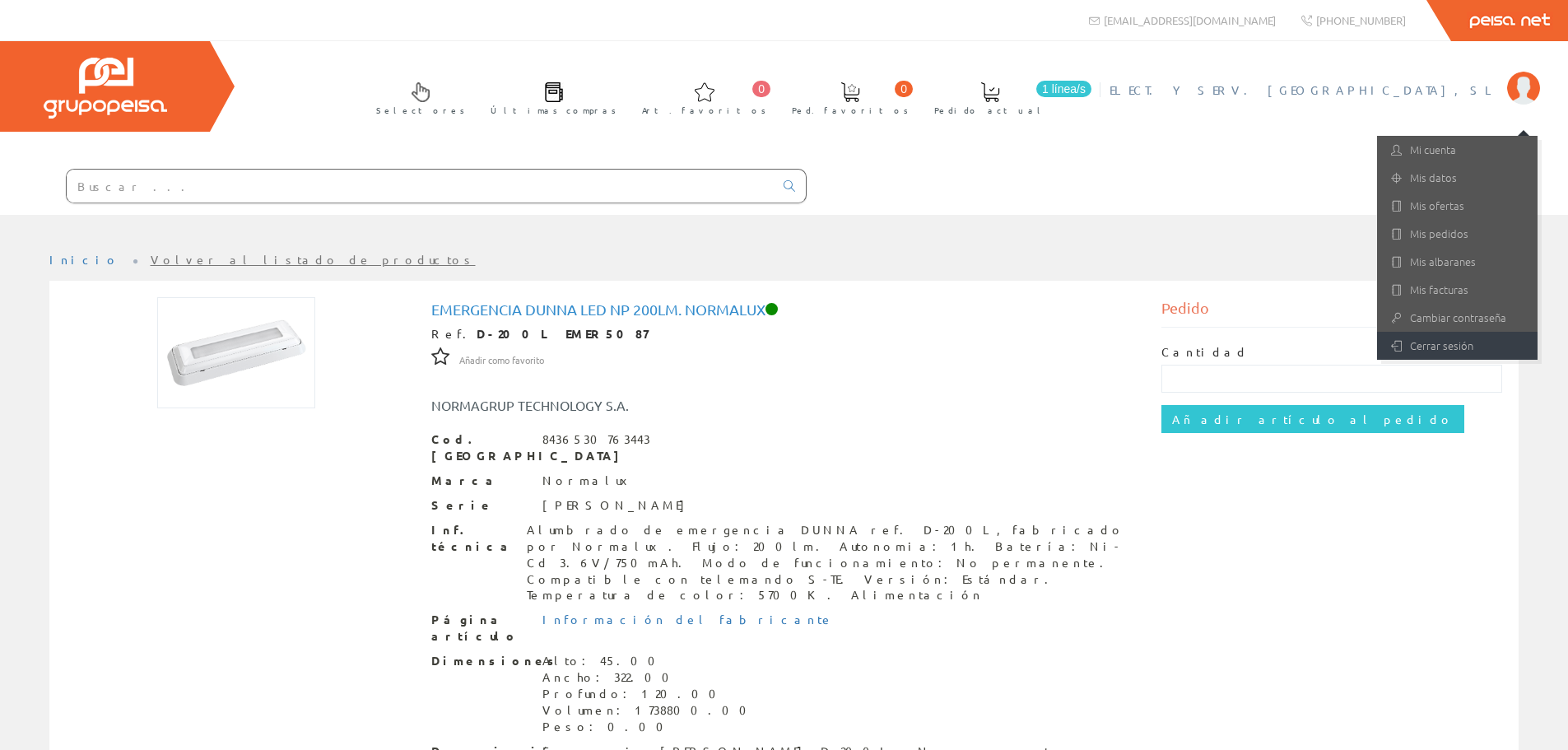 click on "Cerrar sesión" at bounding box center (1457, 346) 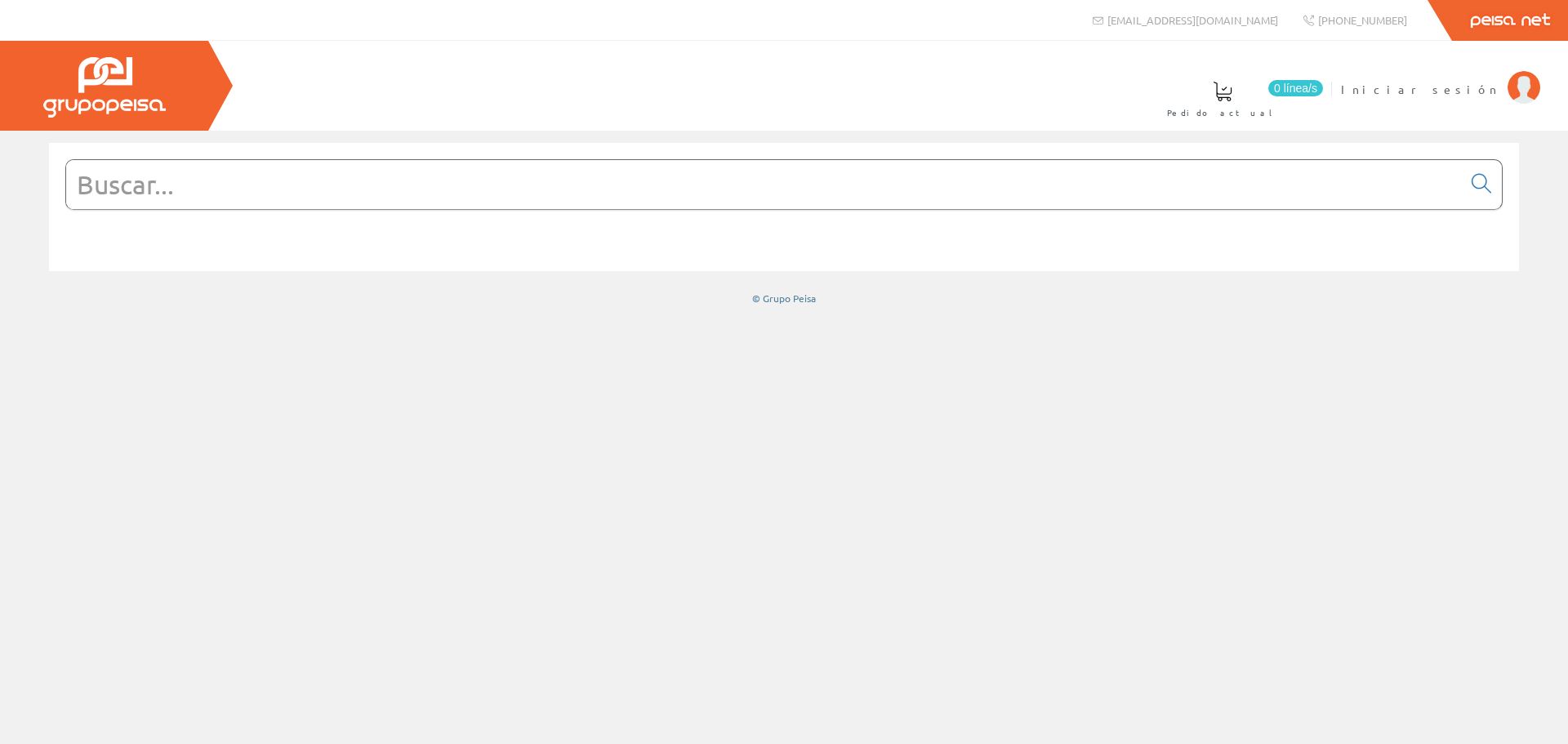 scroll, scrollTop: 0, scrollLeft: 0, axis: both 